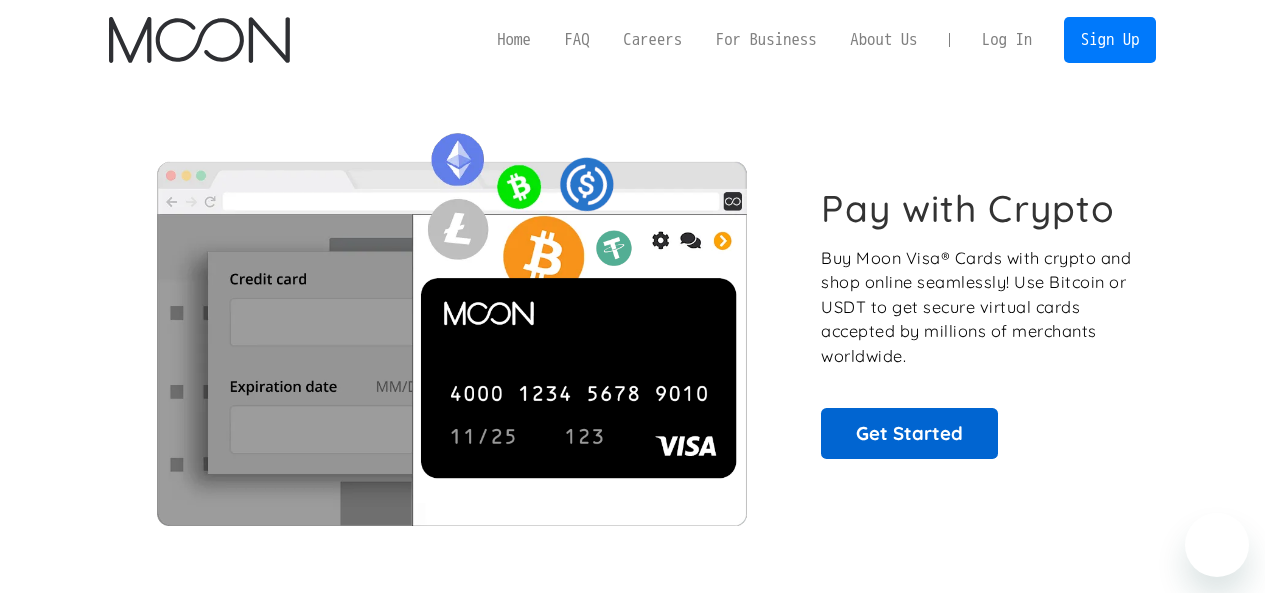 scroll, scrollTop: 0, scrollLeft: 0, axis: both 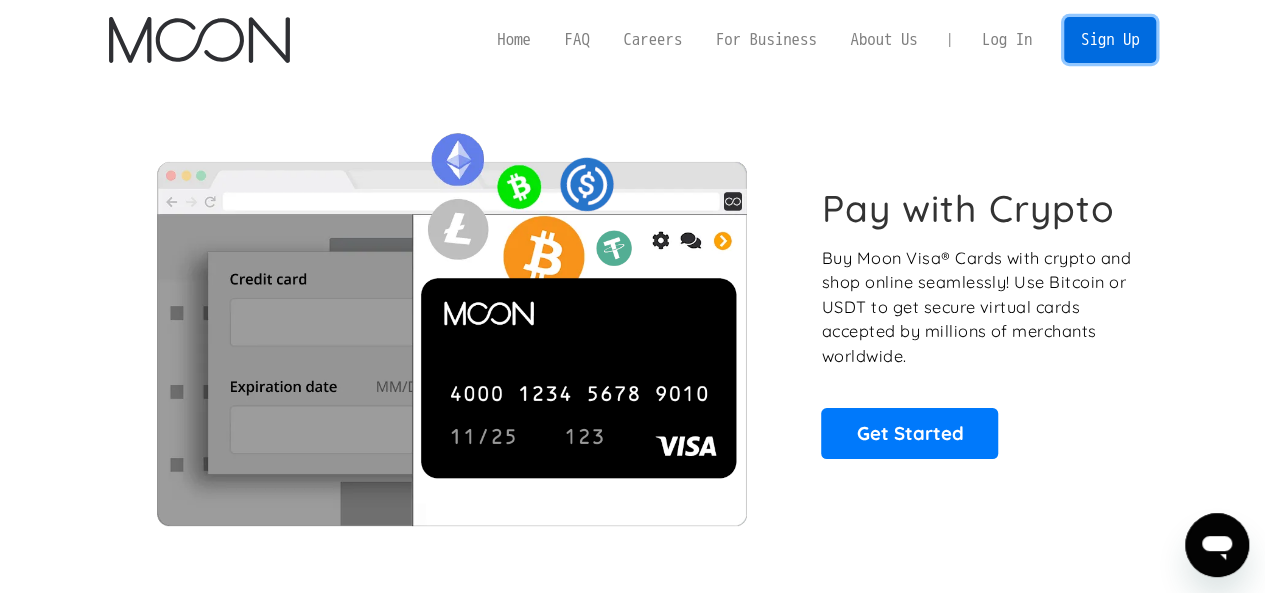 click on "Sign Up" at bounding box center [1110, 39] 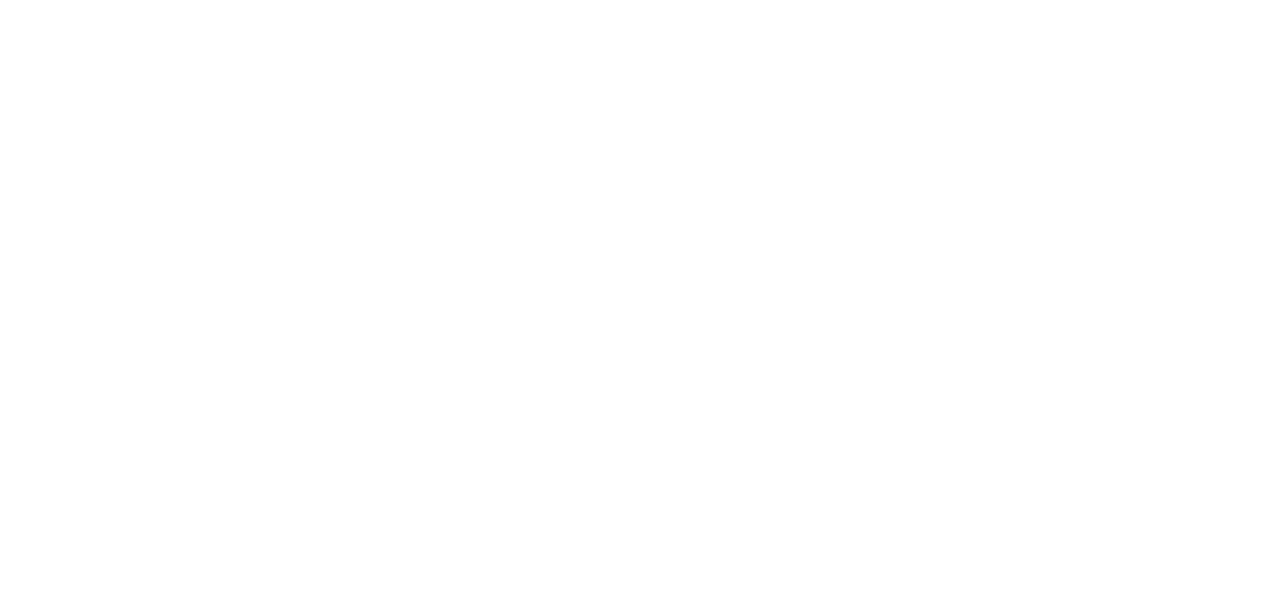 scroll, scrollTop: 0, scrollLeft: 0, axis: both 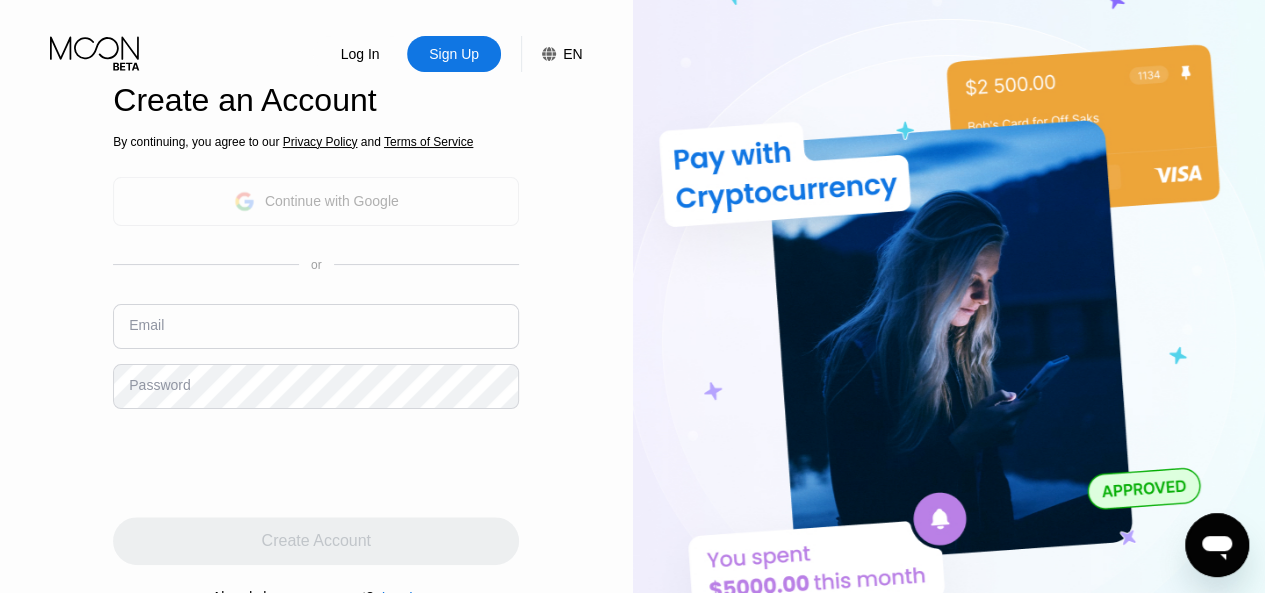 click on "Continue with Google" at bounding box center [332, 201] 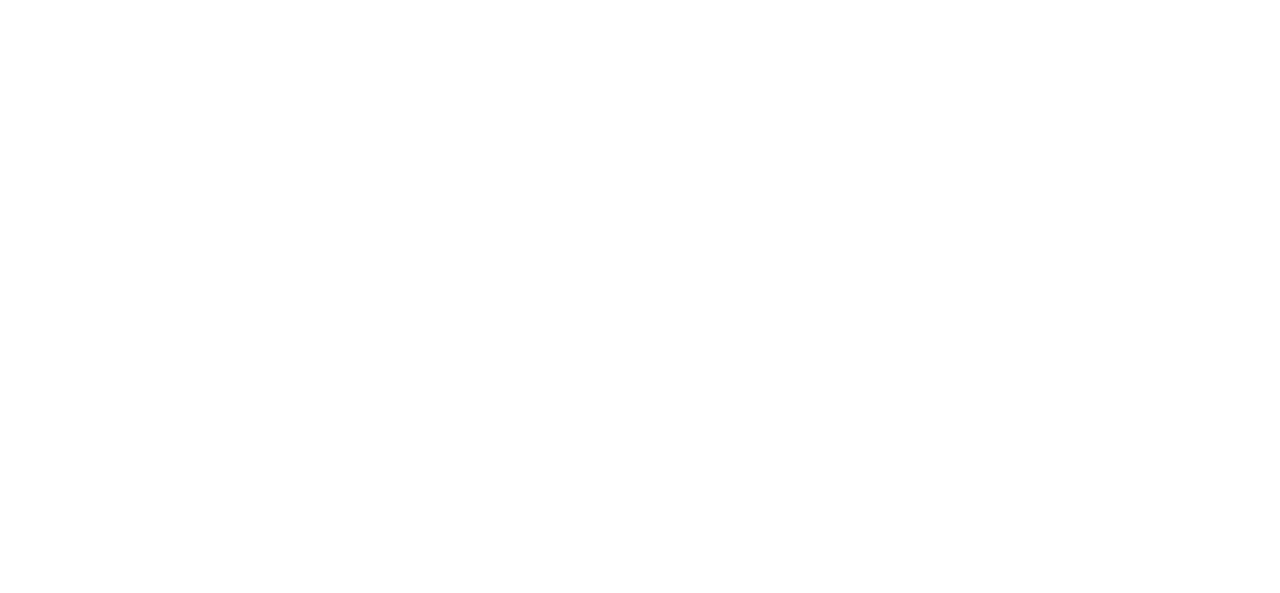 scroll, scrollTop: 0, scrollLeft: 0, axis: both 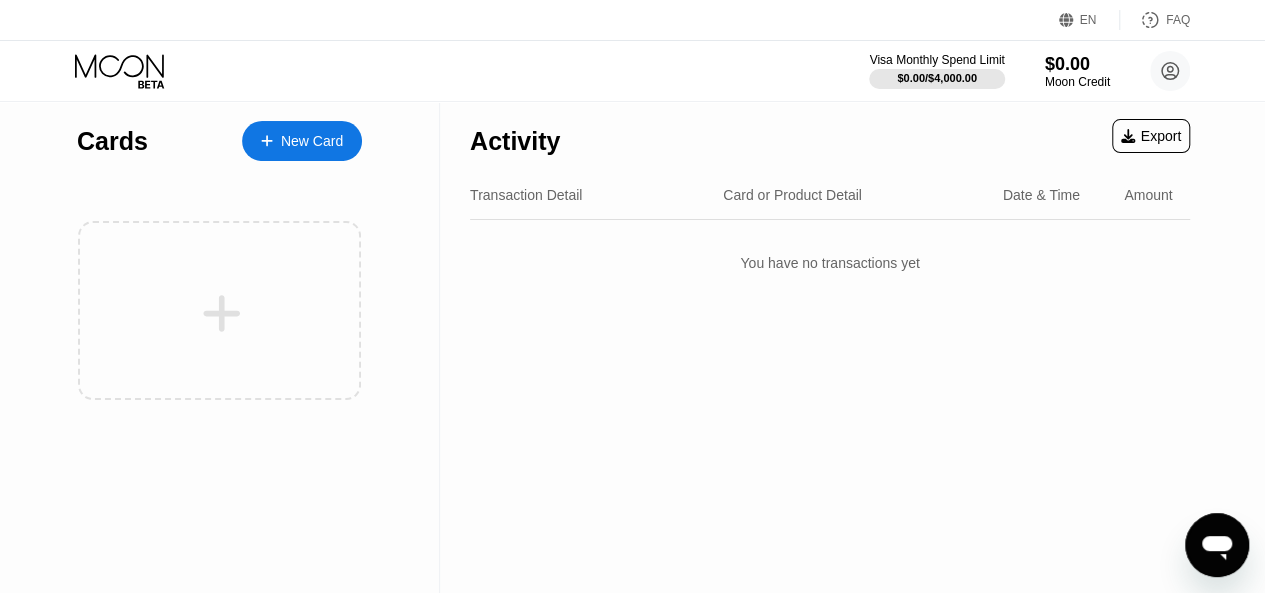 click on "New Card" at bounding box center [302, 141] 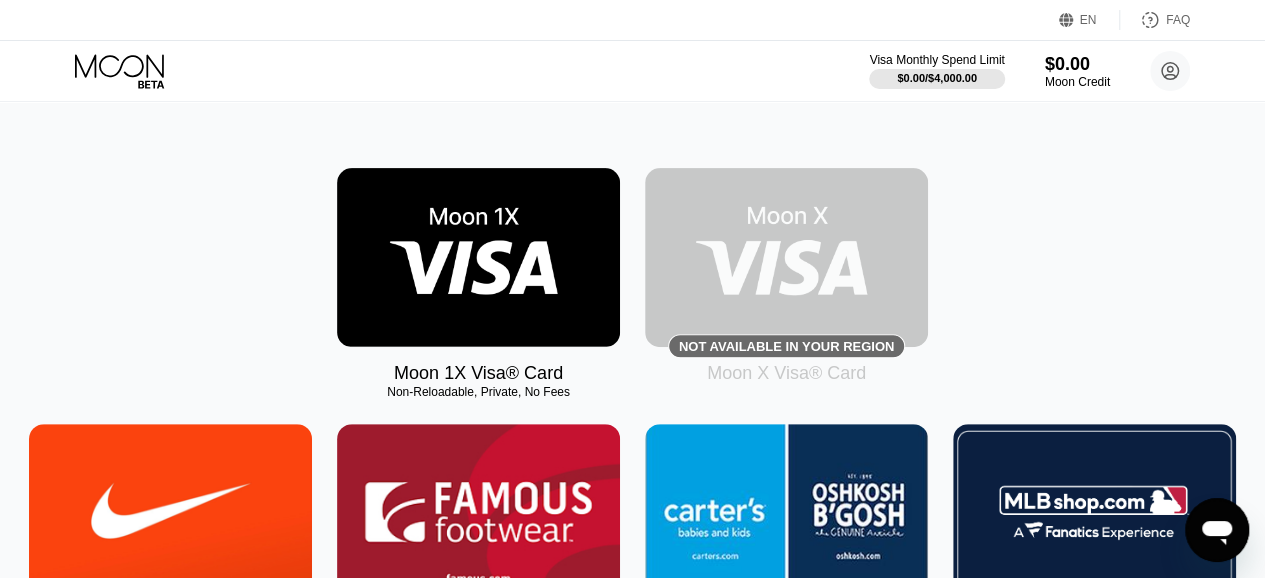 scroll, scrollTop: 0, scrollLeft: 0, axis: both 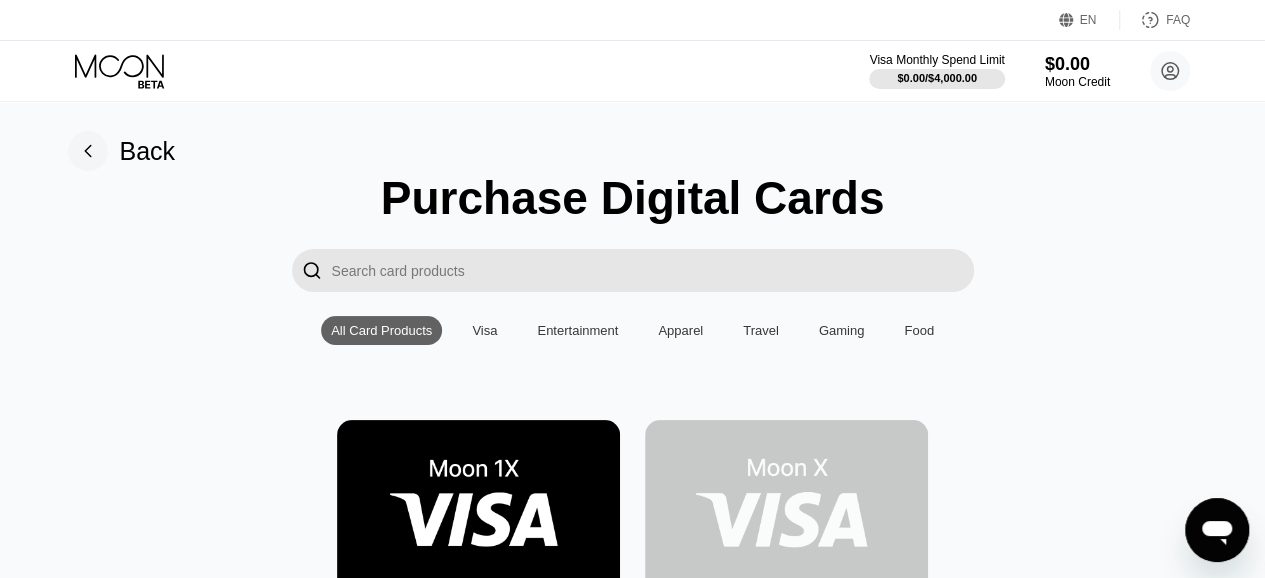 click 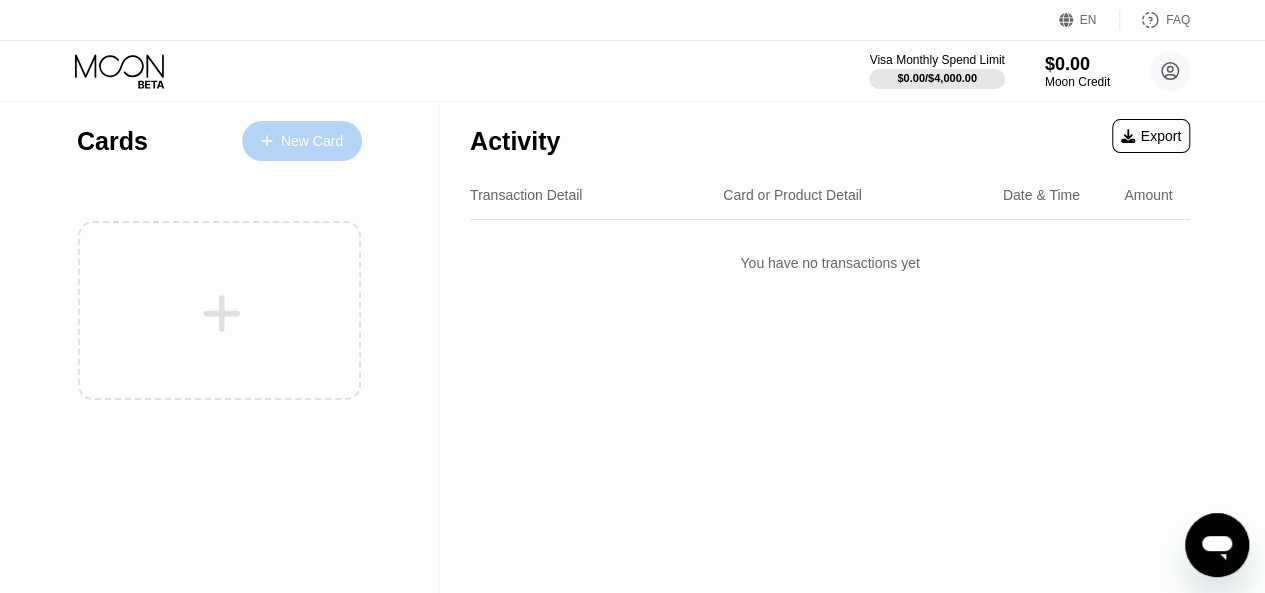 click on "New Card" at bounding box center (302, 141) 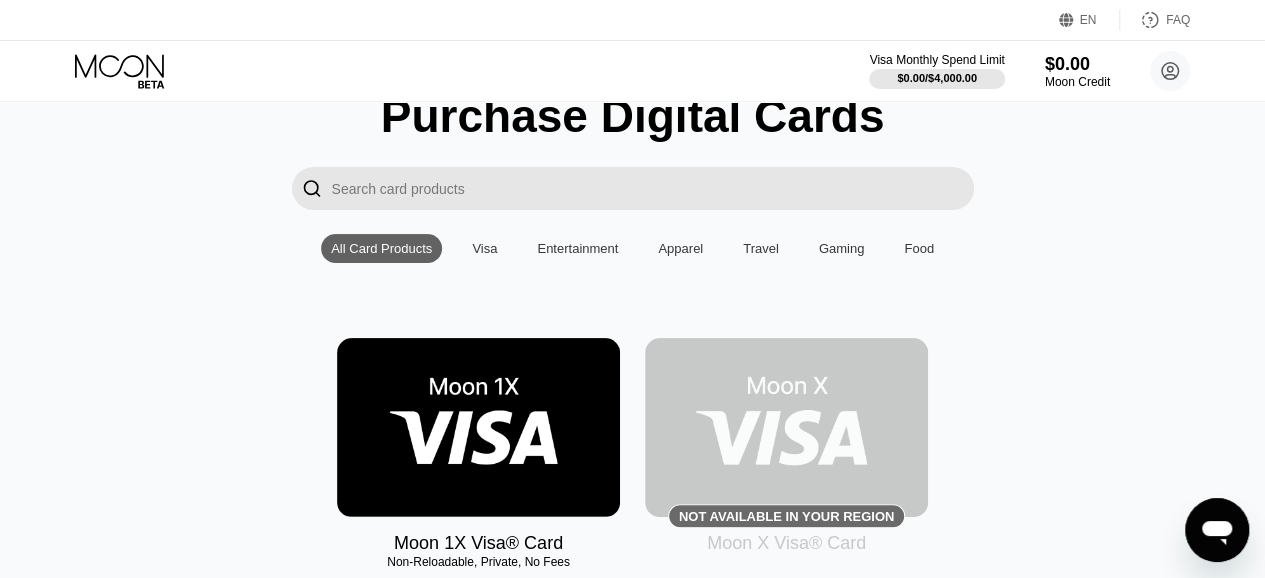 scroll, scrollTop: 124, scrollLeft: 0, axis: vertical 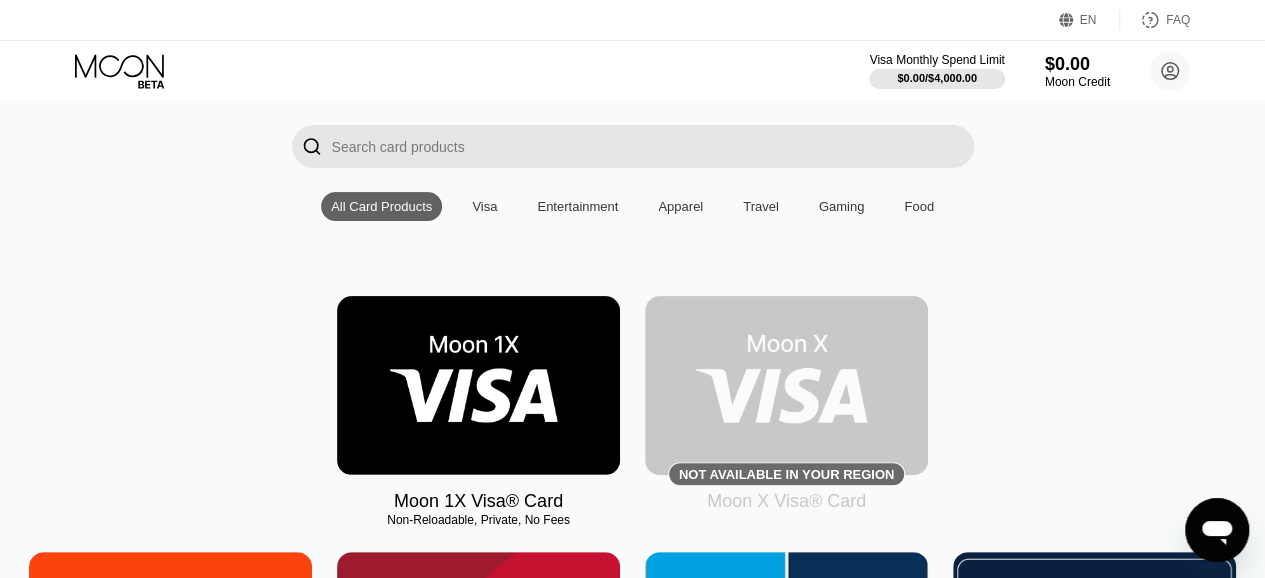 click at bounding box center (478, 385) 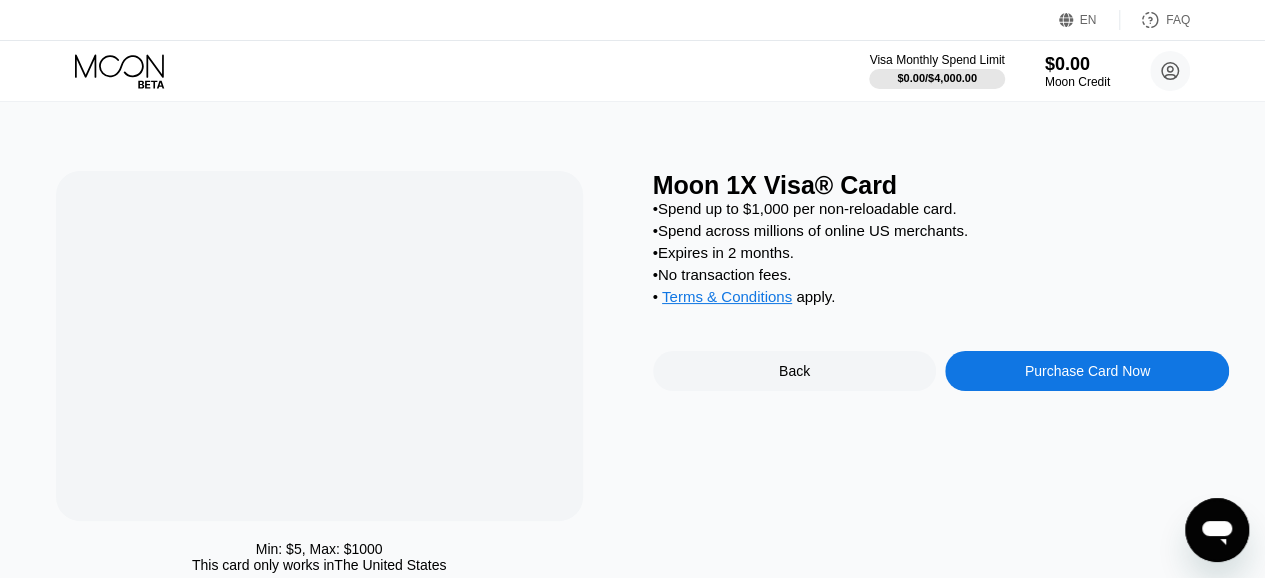 scroll, scrollTop: 0, scrollLeft: 0, axis: both 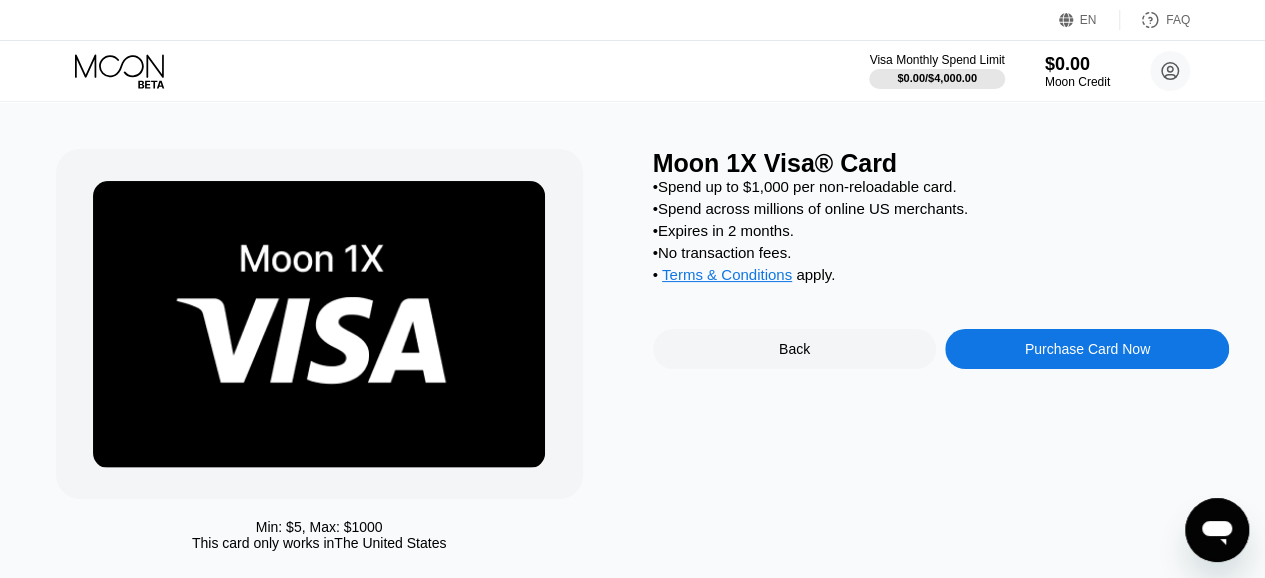 click on "Purchase Card Now" at bounding box center (1087, 349) 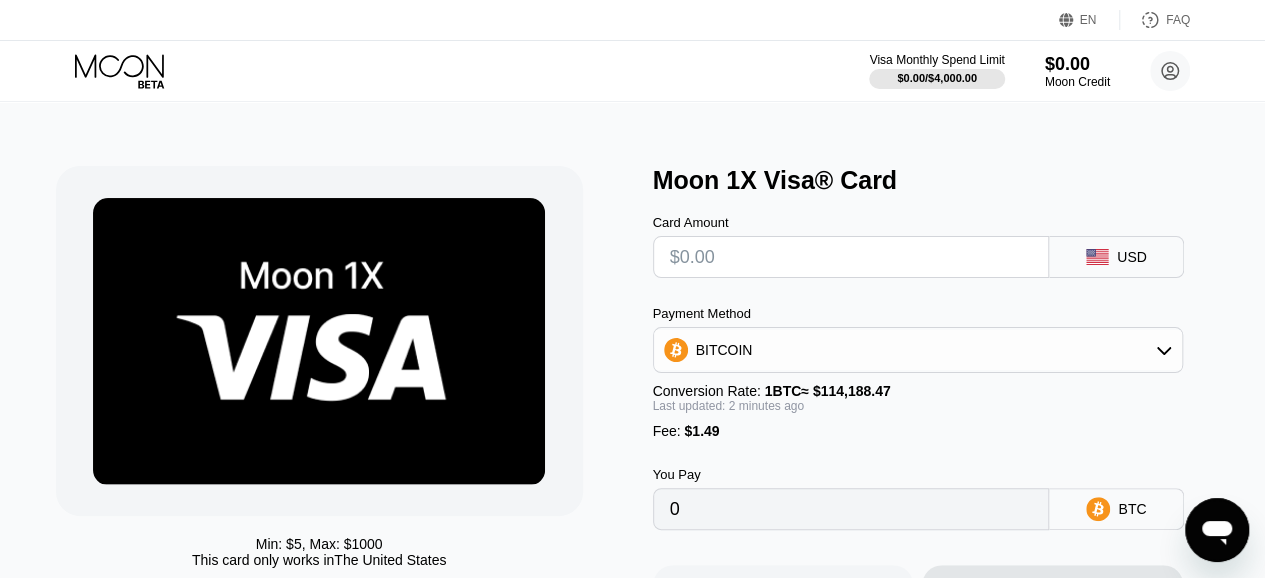 scroll, scrollTop: 0, scrollLeft: 0, axis: both 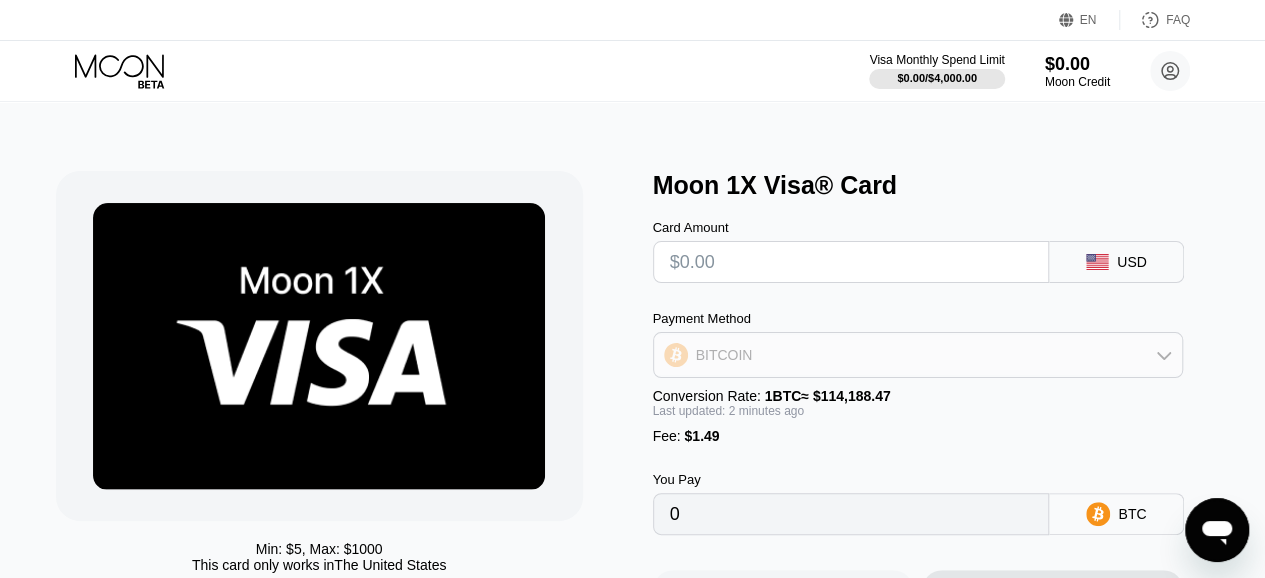 drag, startPoint x: 1022, startPoint y: 367, endPoint x: 1076, endPoint y: 369, distance: 54.037025 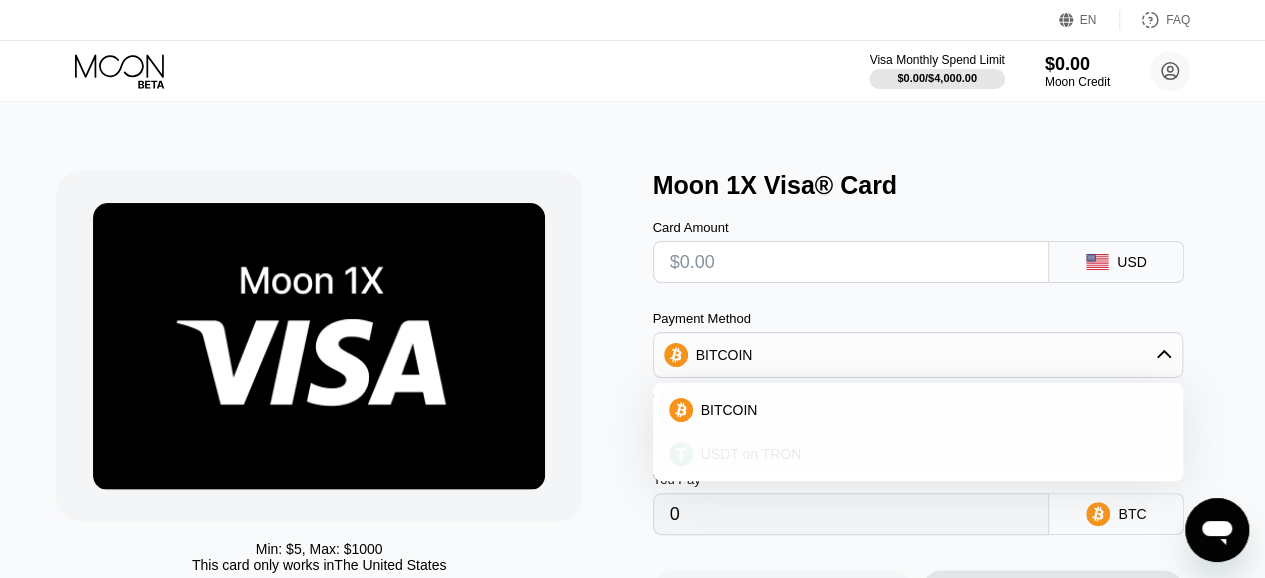 click on "USDT on TRON" at bounding box center [930, 454] 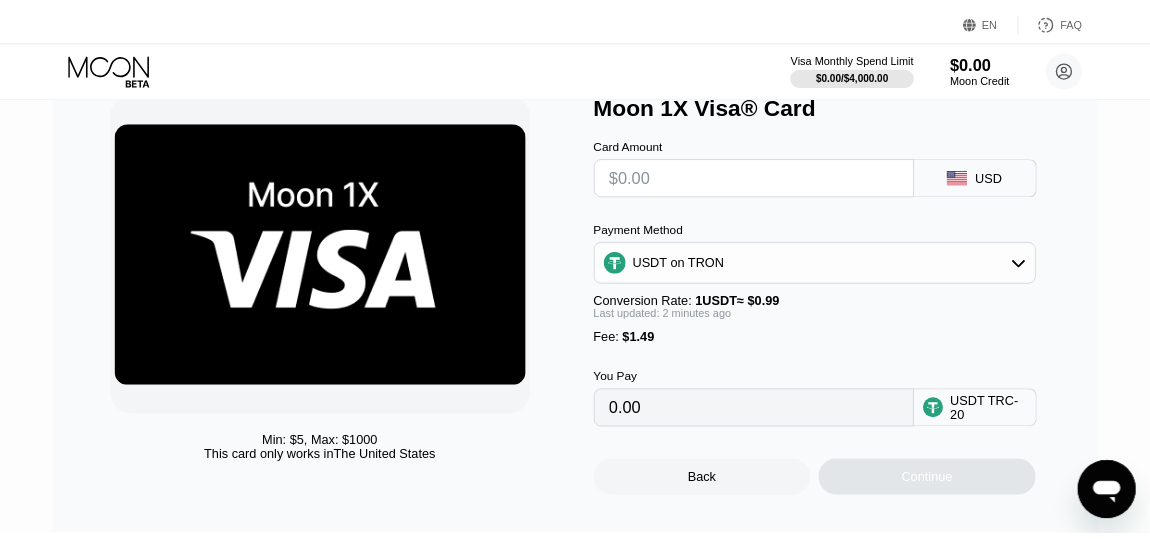 scroll, scrollTop: 6, scrollLeft: 0, axis: vertical 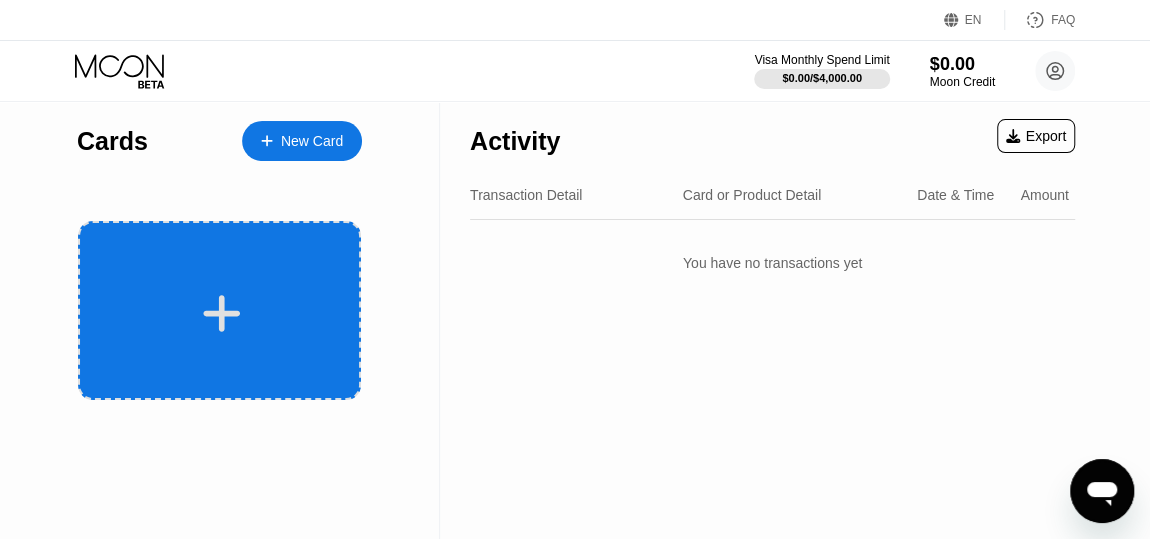click 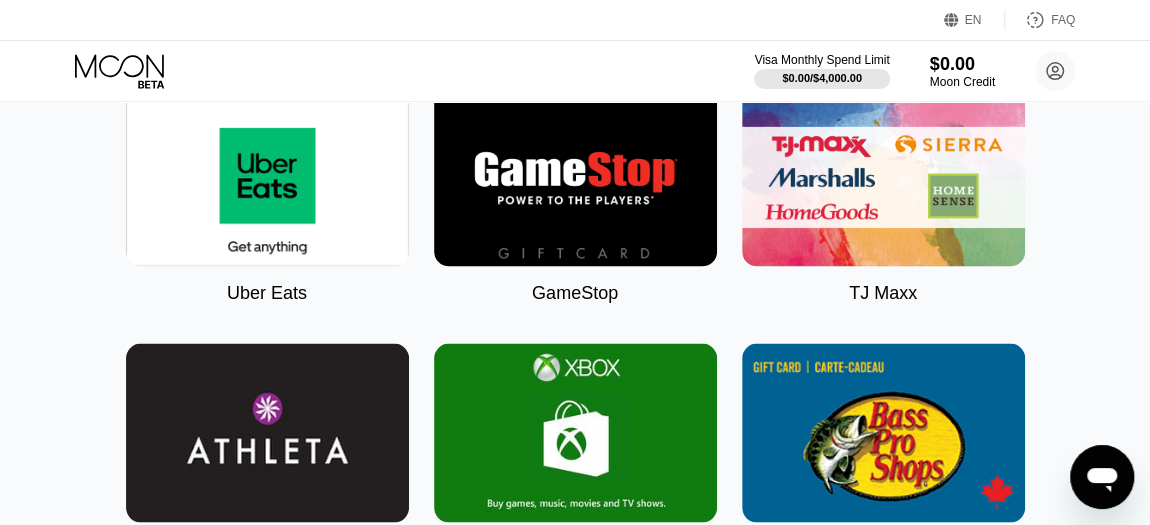 scroll, scrollTop: 0, scrollLeft: 0, axis: both 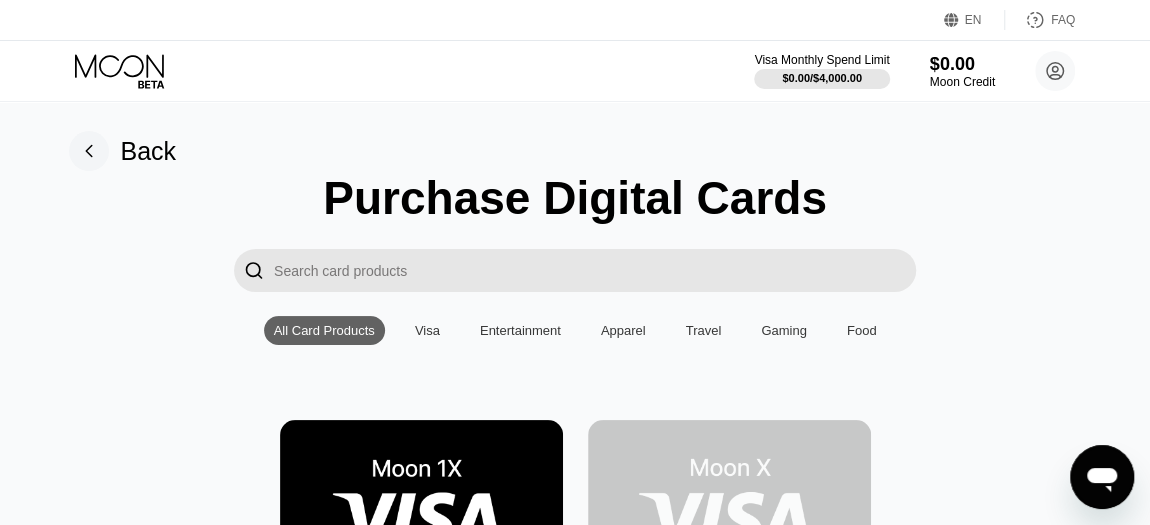 click on "Visa" at bounding box center [427, 330] 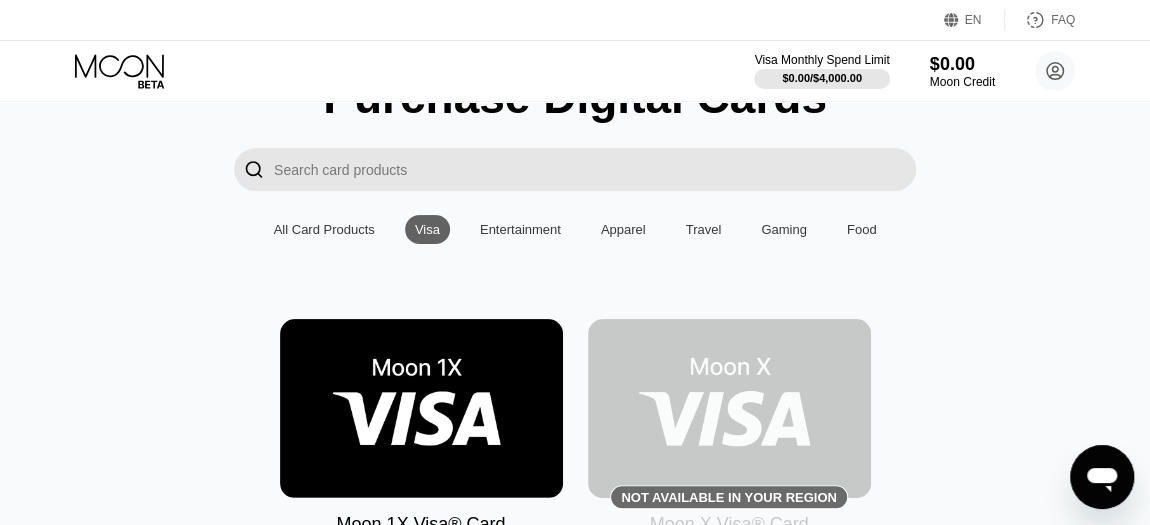 scroll, scrollTop: 102, scrollLeft: 0, axis: vertical 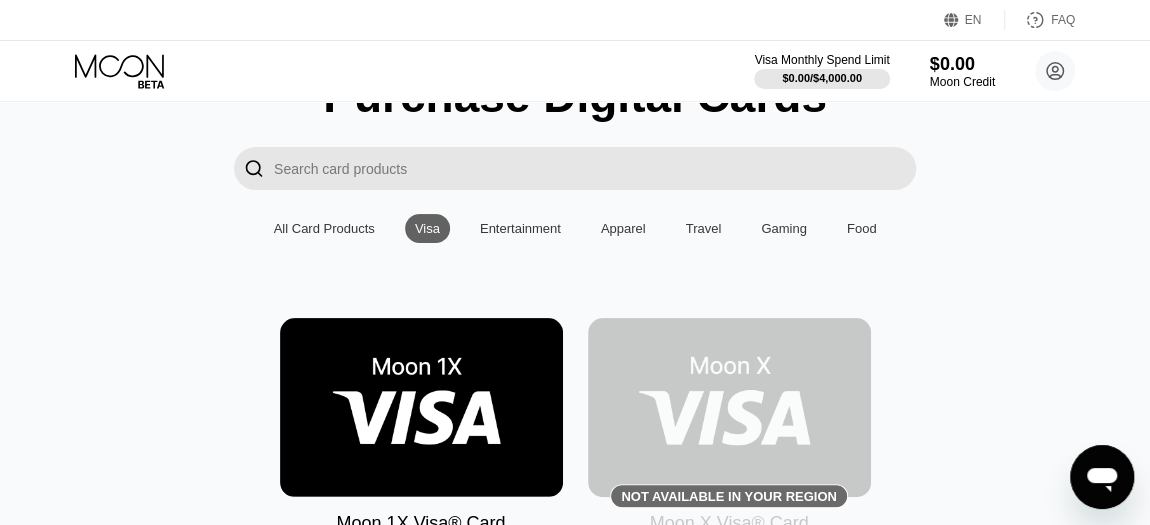click on "Entertainment" at bounding box center [520, 228] 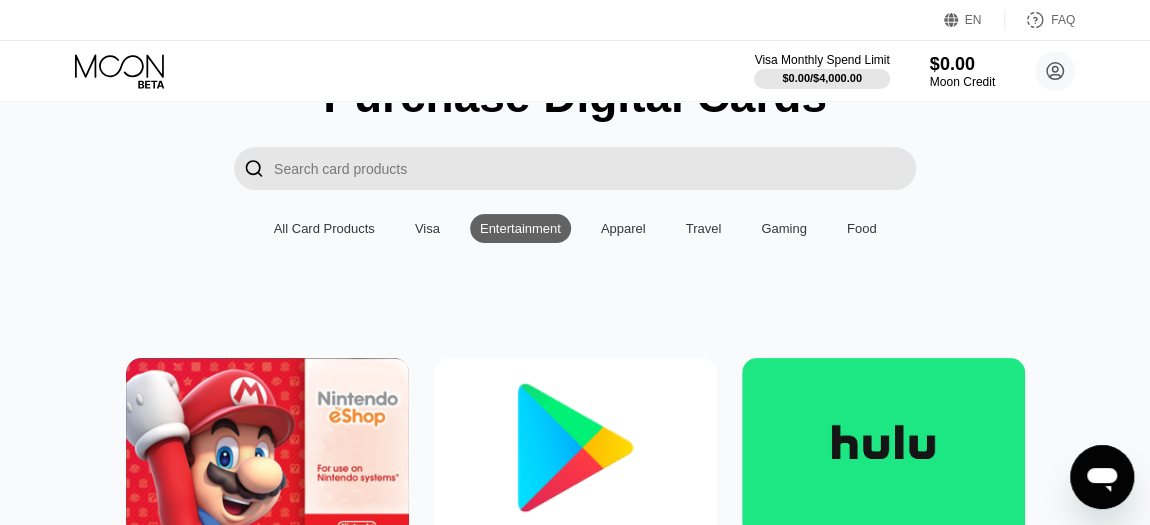 scroll, scrollTop: 0, scrollLeft: 0, axis: both 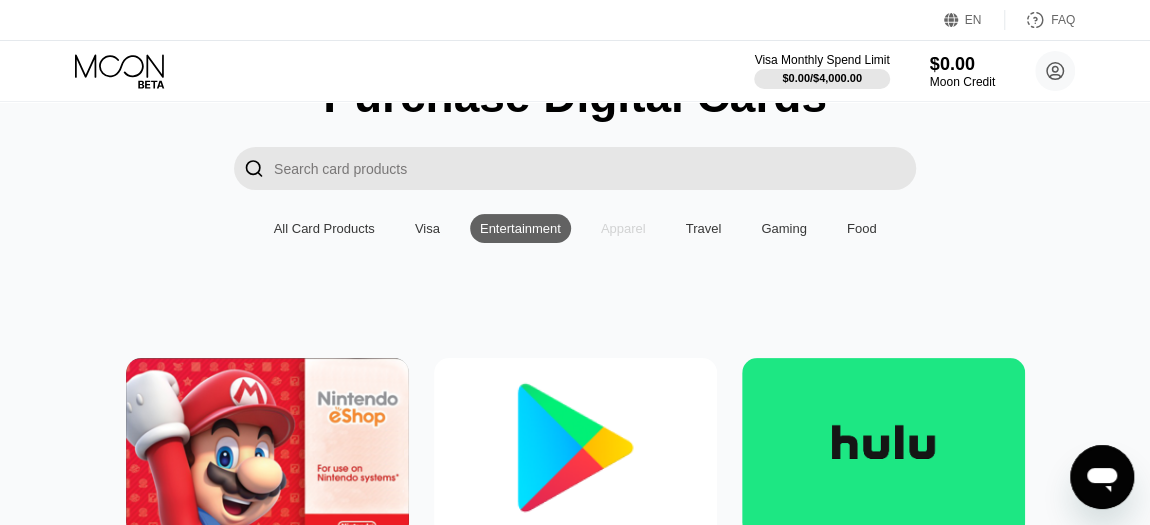 click on "Apparel" at bounding box center [623, 228] 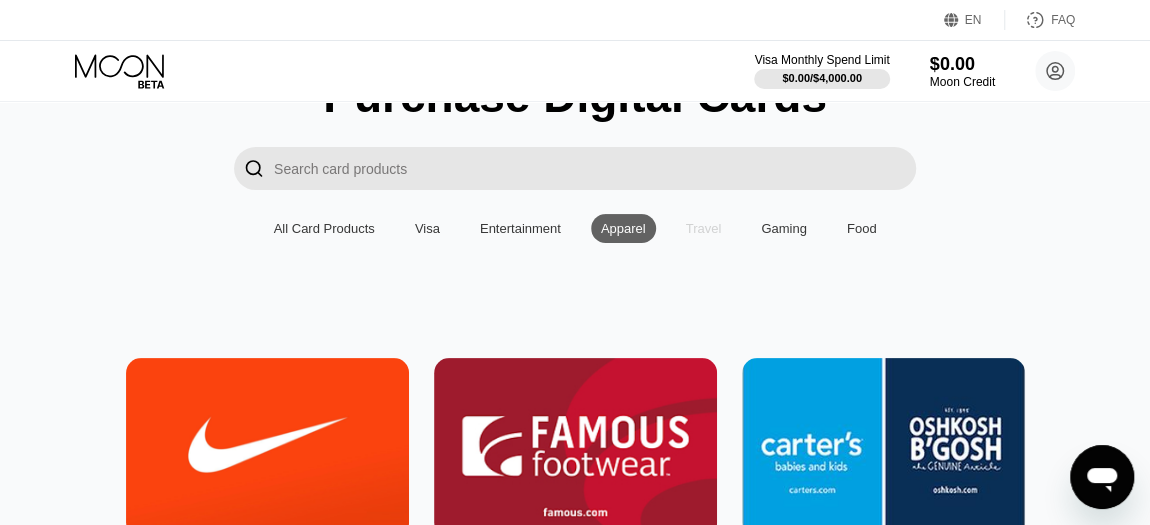 click on "Travel" at bounding box center [704, 228] 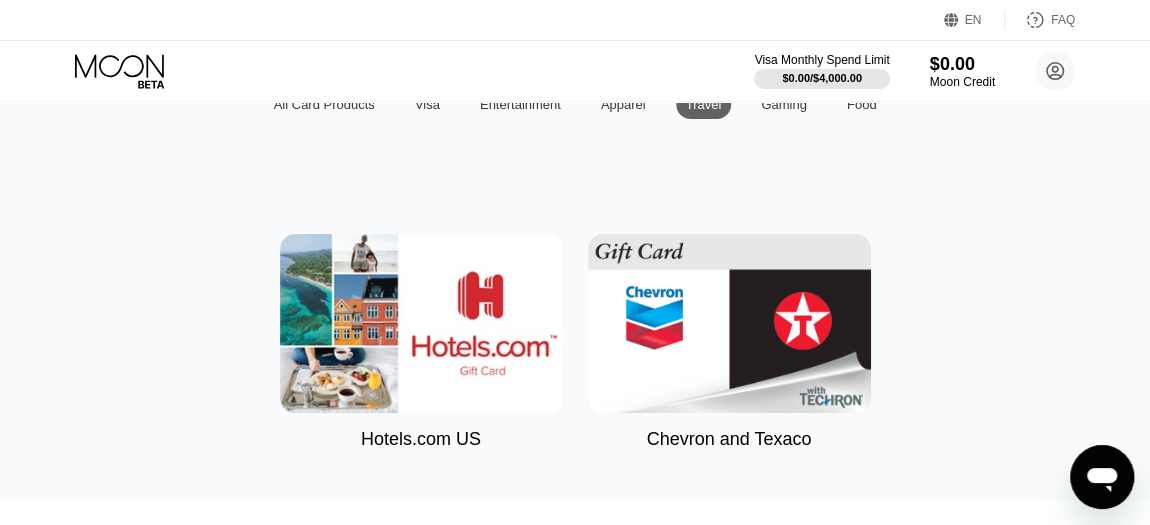 scroll, scrollTop: 165, scrollLeft: 0, axis: vertical 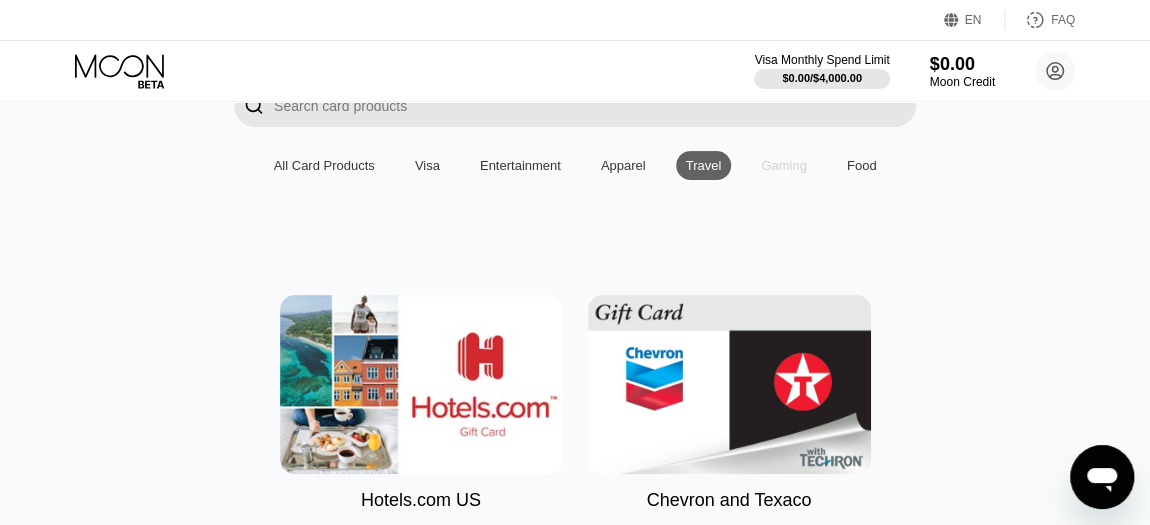 click on "Gaming" at bounding box center [784, 165] 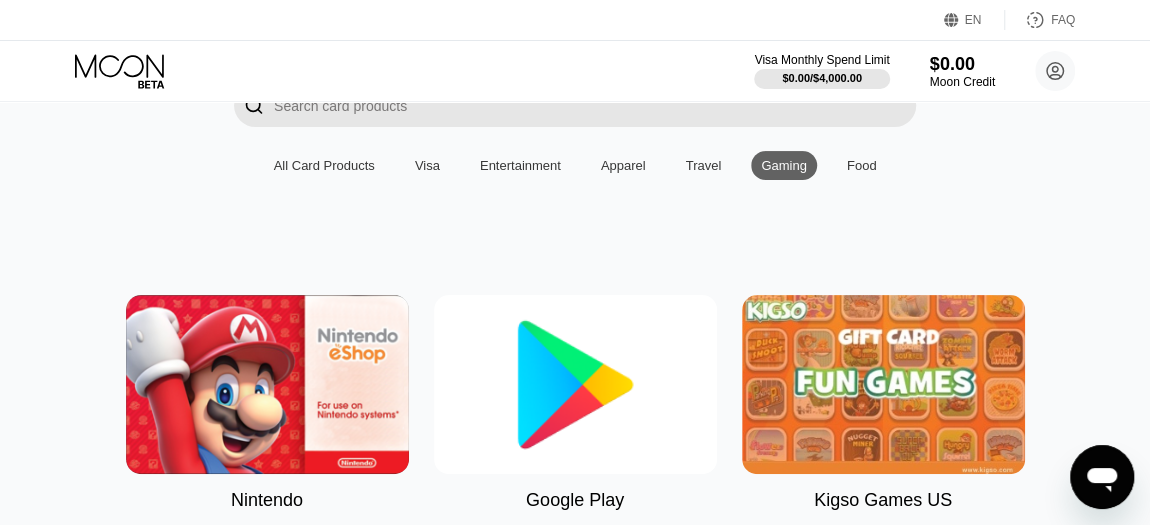 click on "Food" at bounding box center (862, 165) 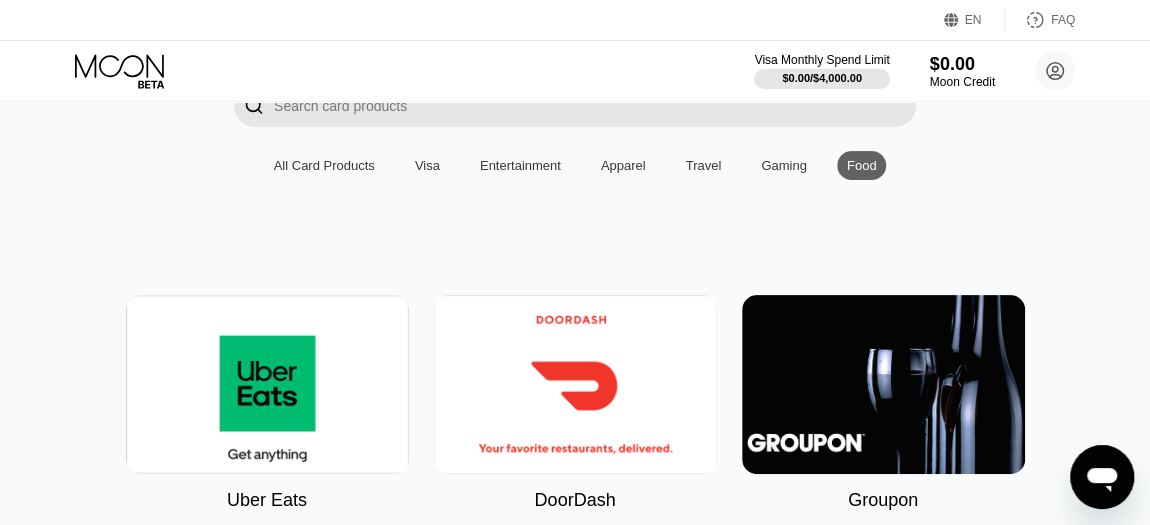 drag, startPoint x: 459, startPoint y: 179, endPoint x: 153, endPoint y: 146, distance: 307.77426 